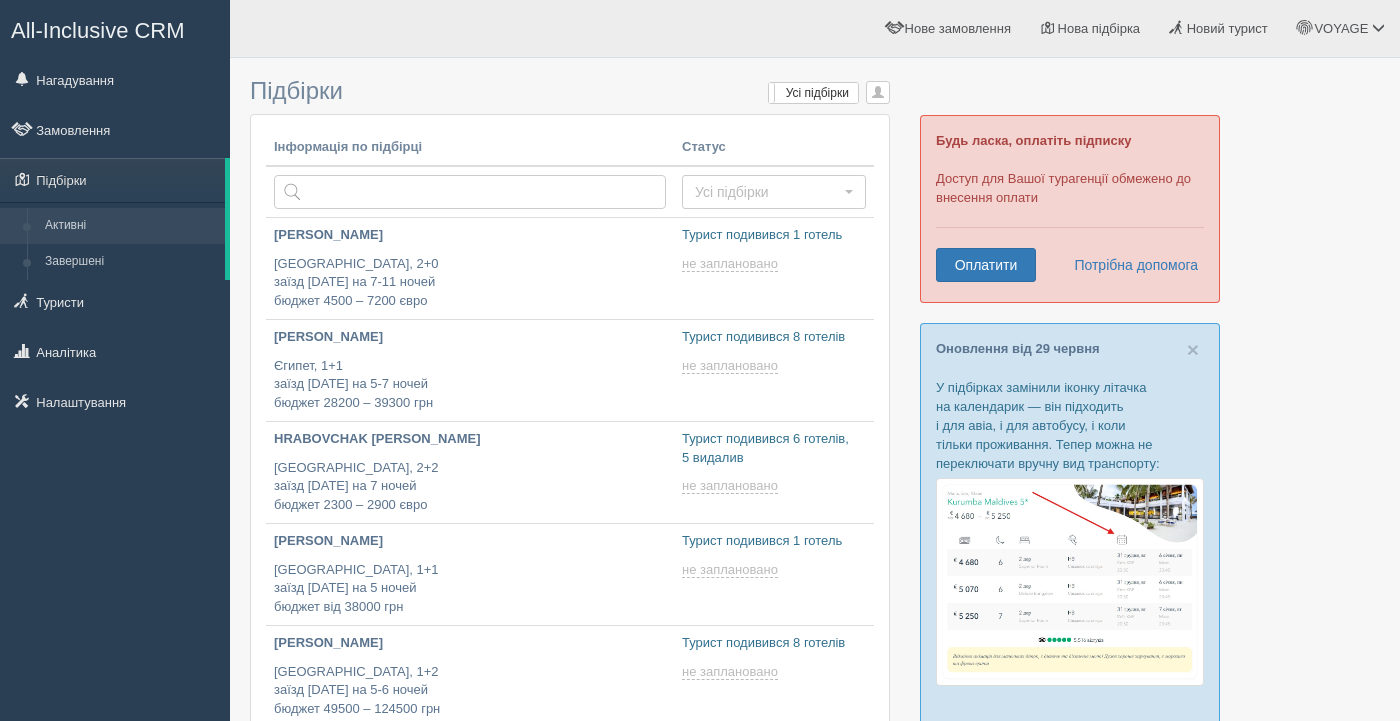 scroll, scrollTop: 0, scrollLeft: 0, axis: both 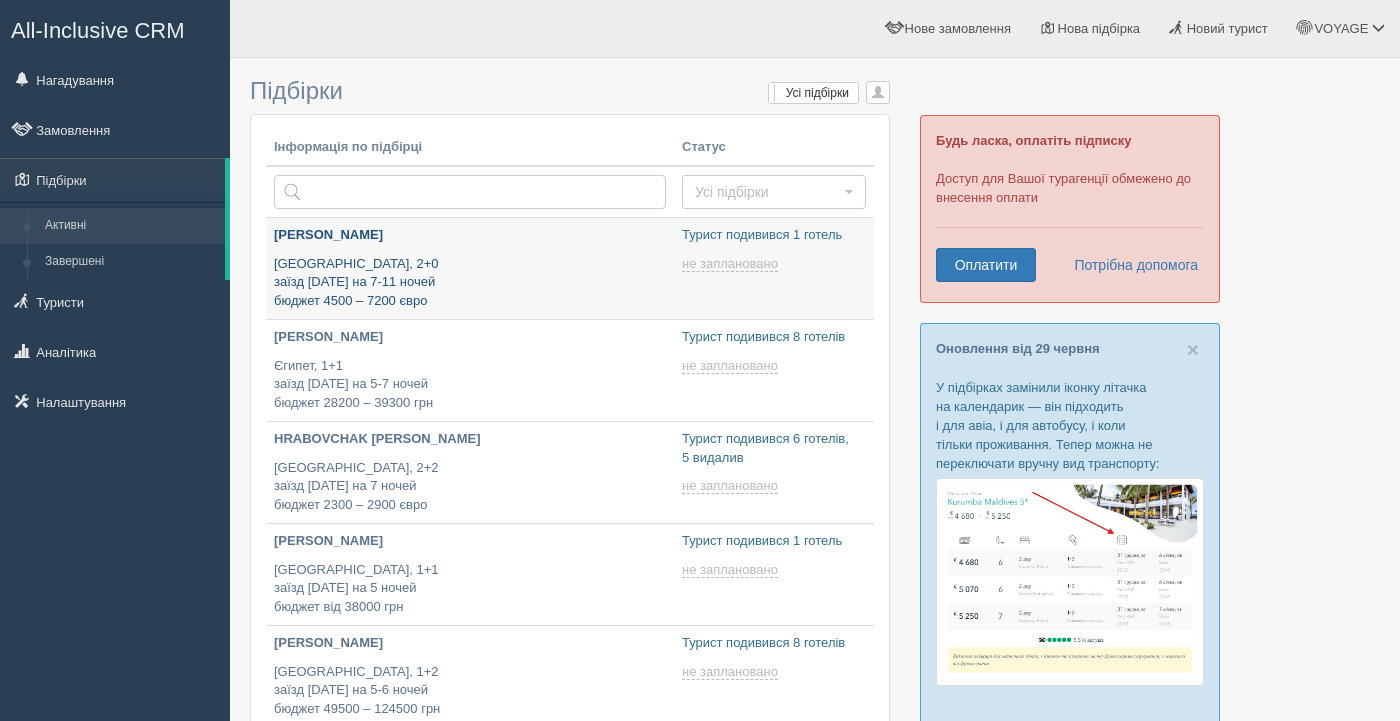 click on "[PERSON_NAME]
Туреччина, 2+0 заїзд [DATE] на 7-11 ночей бюджет 4500 – 7200 євро" at bounding box center (470, 268) 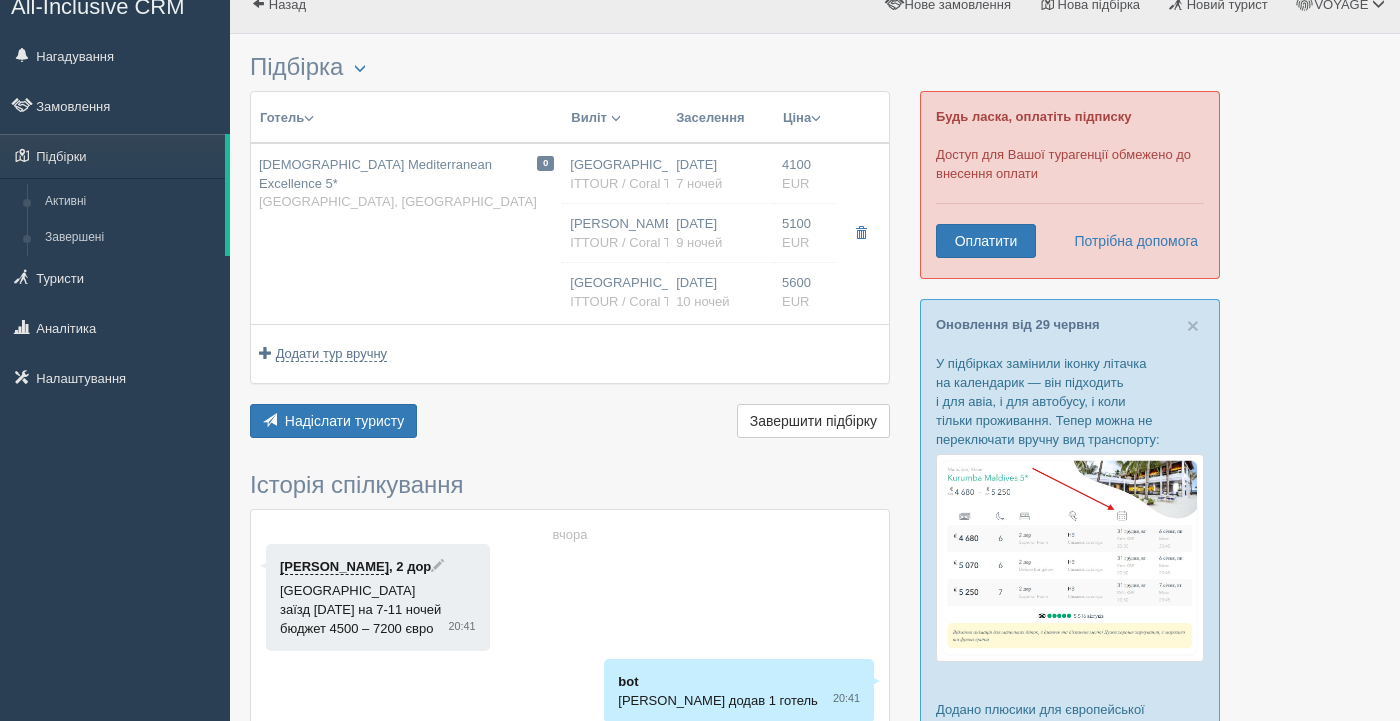 scroll, scrollTop: 26, scrollLeft: 0, axis: vertical 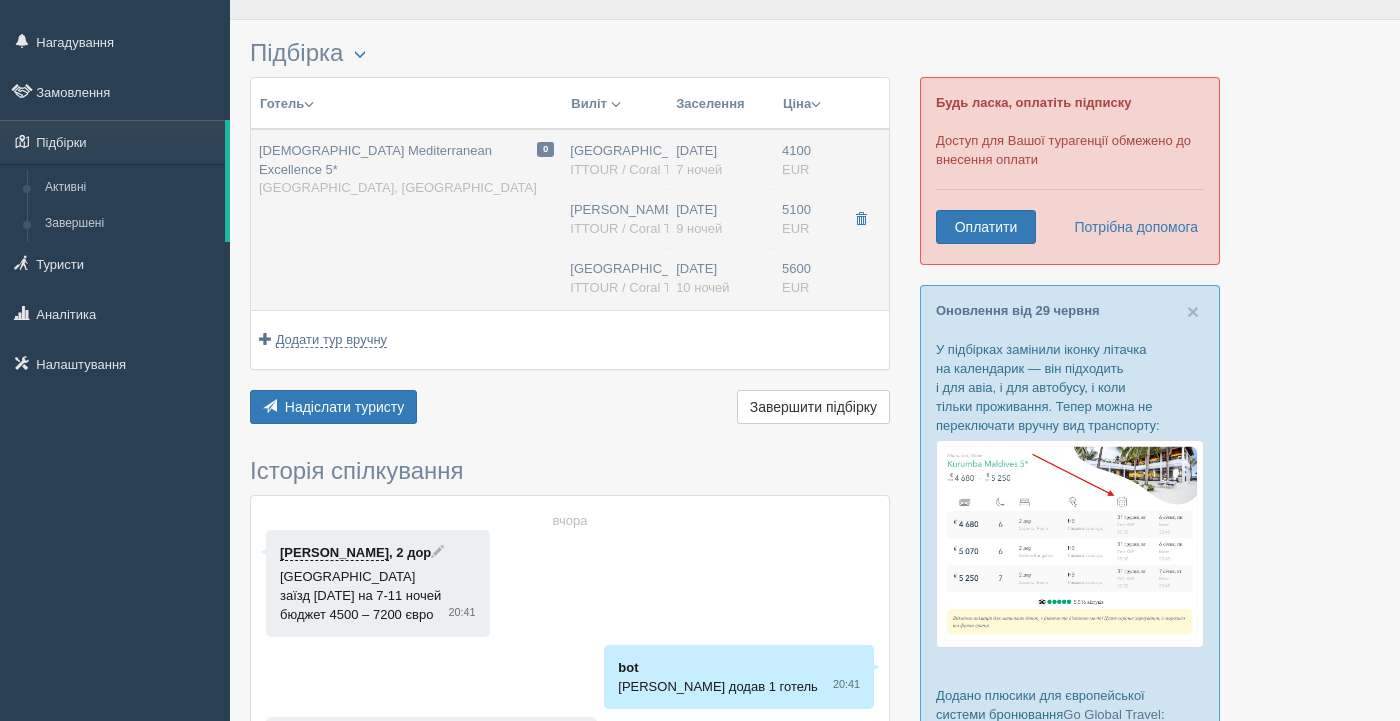 click on "0
[DEMOGRAPHIC_DATA] Mediterranean Excellence 5*
[GEOGRAPHIC_DATA], [GEOGRAPHIC_DATA]" at bounding box center [406, 219] 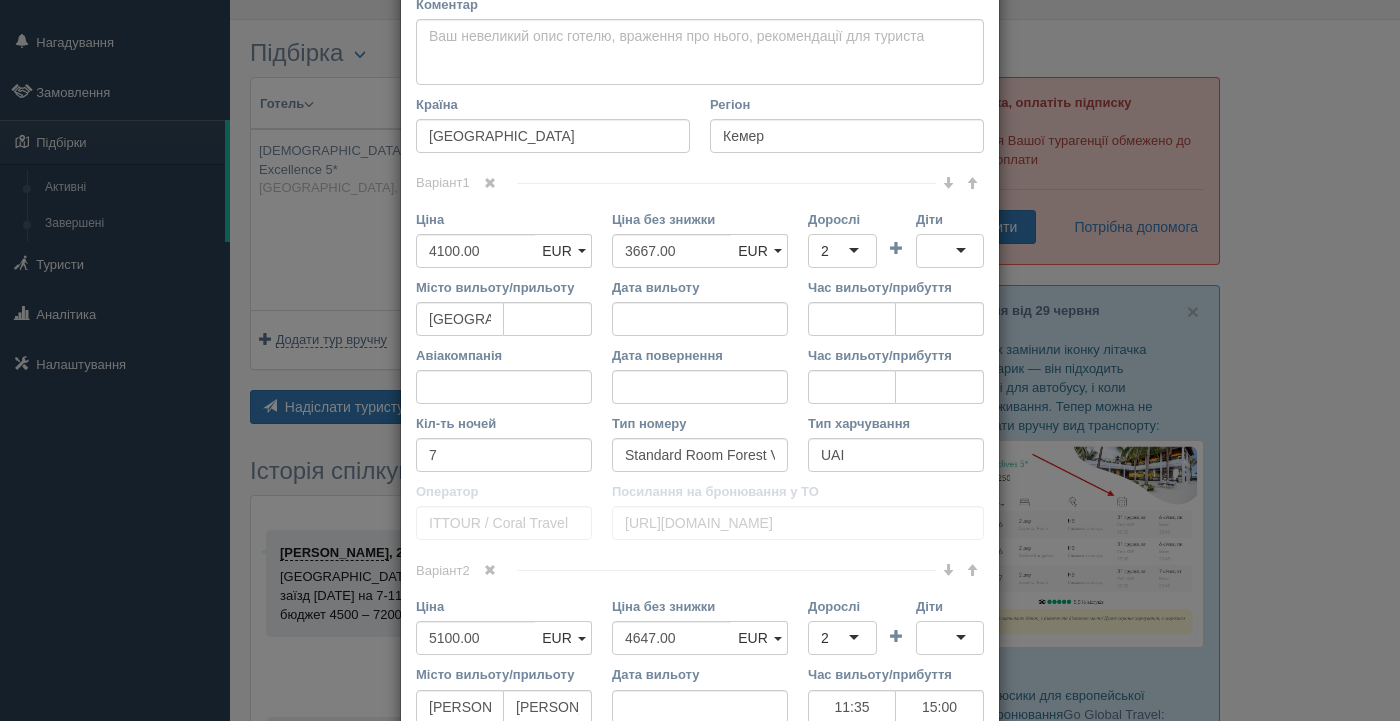 scroll, scrollTop: 816, scrollLeft: 0, axis: vertical 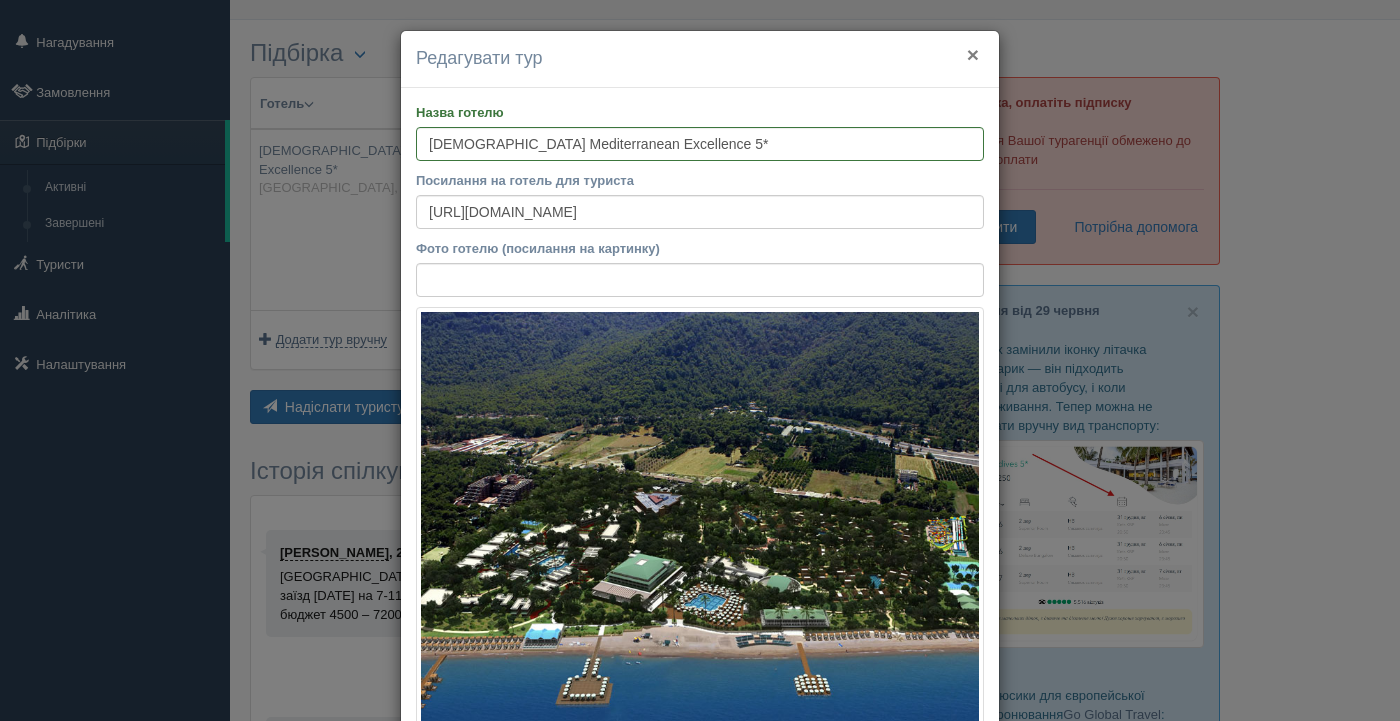 click on "×" at bounding box center [973, 54] 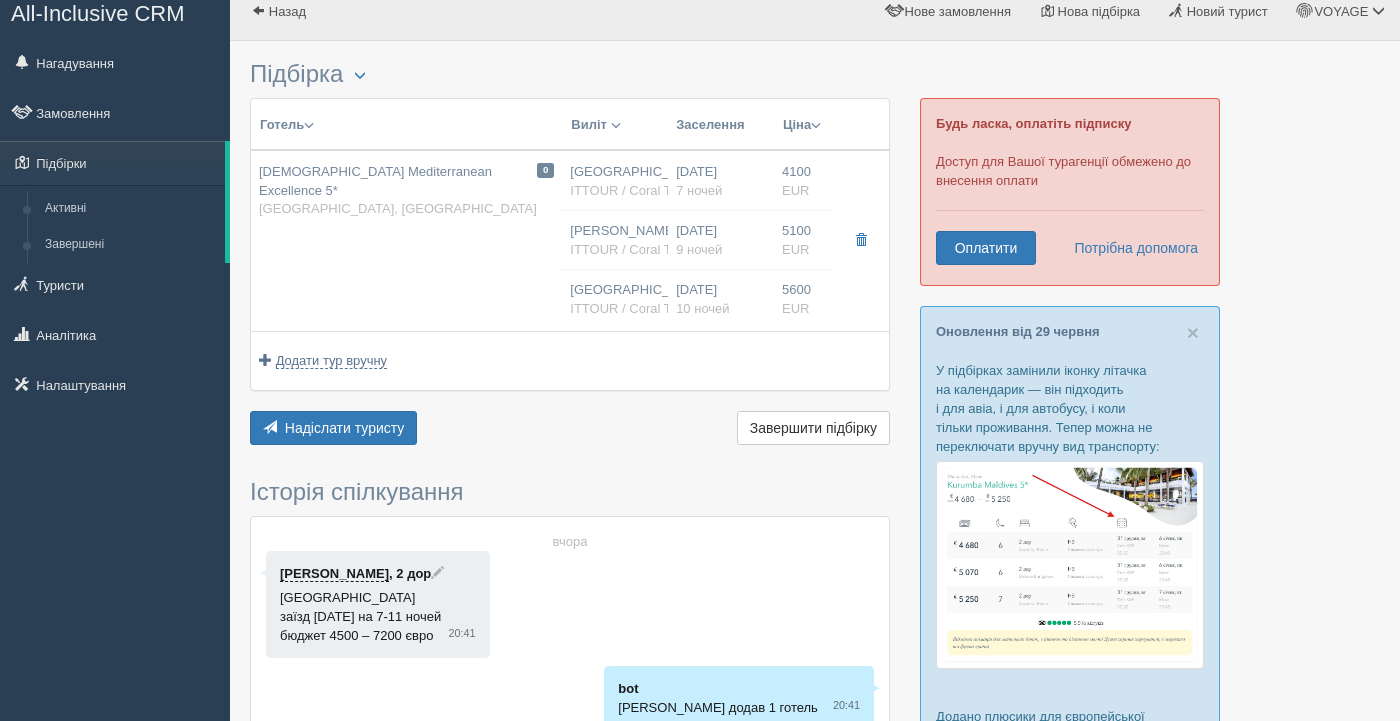 scroll, scrollTop: 0, scrollLeft: 0, axis: both 